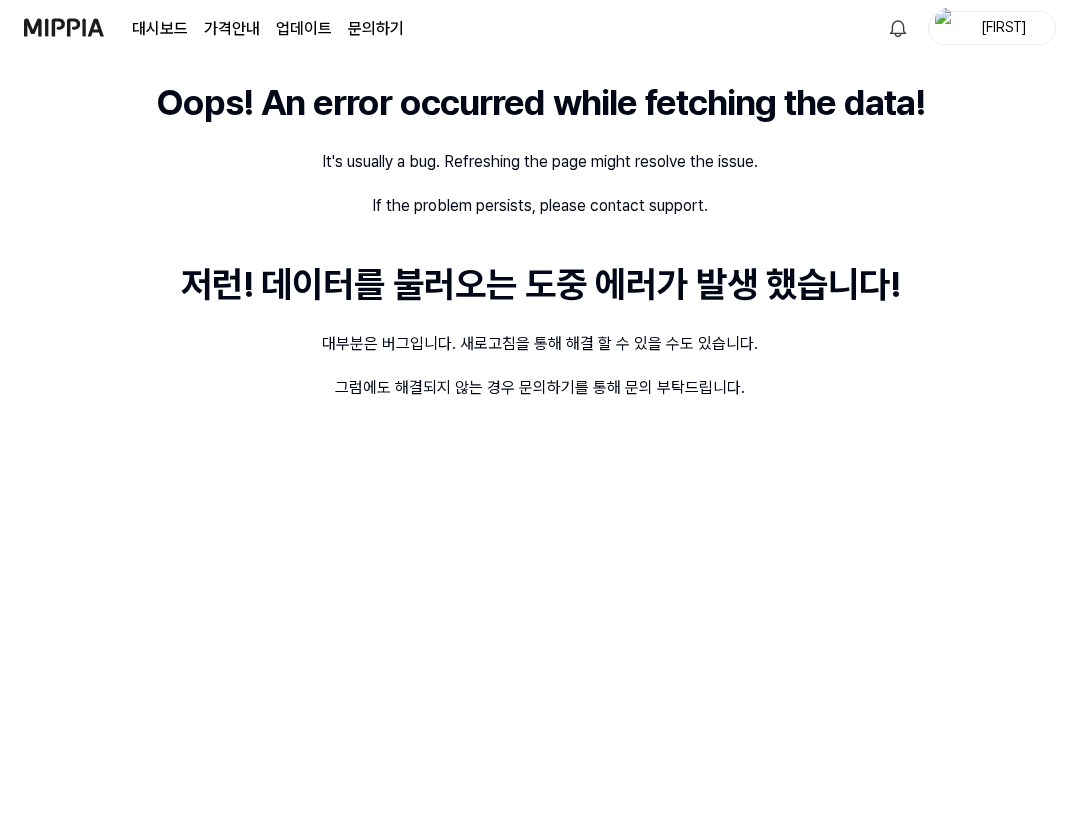 scroll, scrollTop: 0, scrollLeft: 0, axis: both 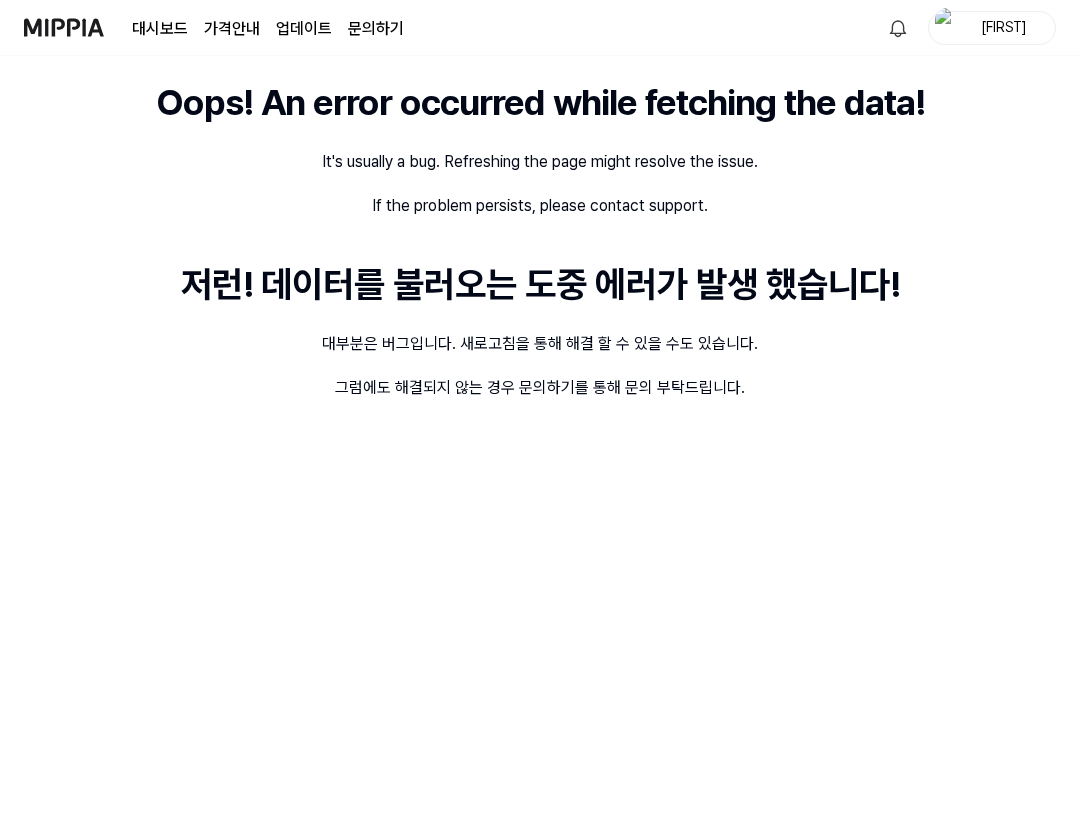 click on "Oops! An error occurred while fetching the data! It's usually a bug. Refreshing the page might resolve the issue. If the problem persists, please contact support. 저런! 데이터를 불러오는 도중 에러가 발생 했습니다! 대부분은 버그입니다. 새로고침을 통해 해결 할 수 있을 수도 있습니다. 그럼에도 해결되지 않는 경우 문의하기를 통해 문의 부탁드립니다." at bounding box center [540, 435] 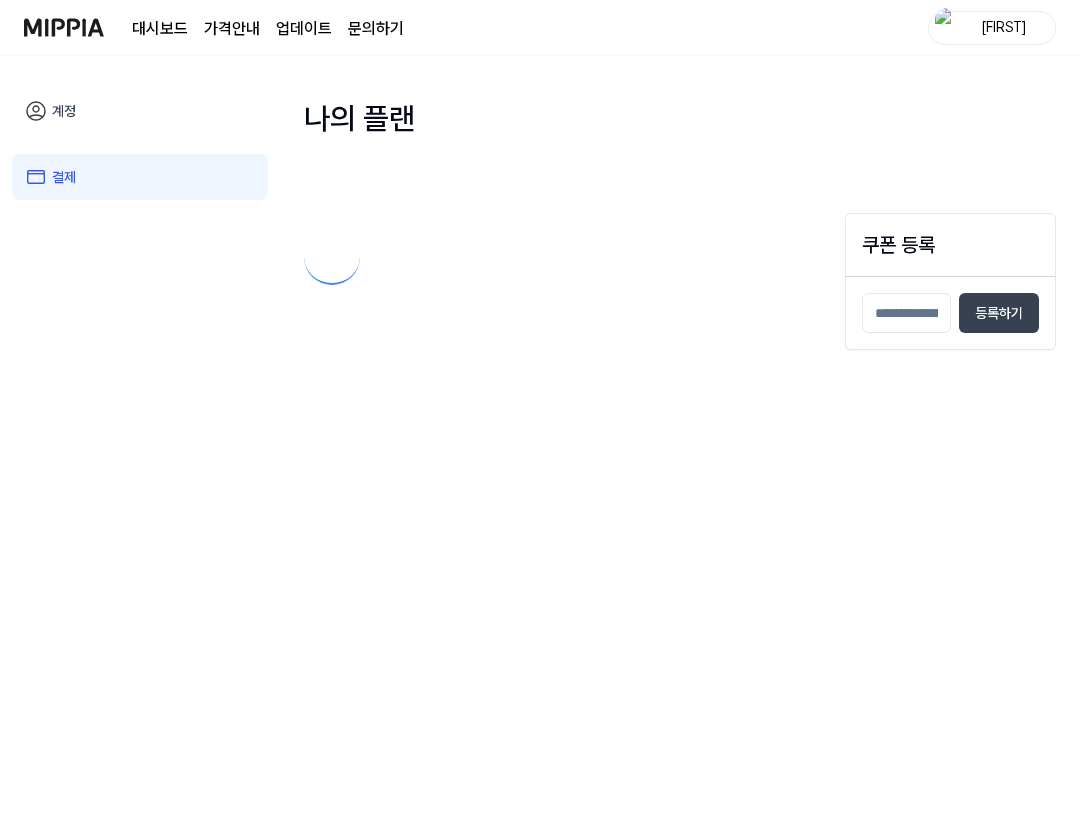 scroll, scrollTop: 0, scrollLeft: 0, axis: both 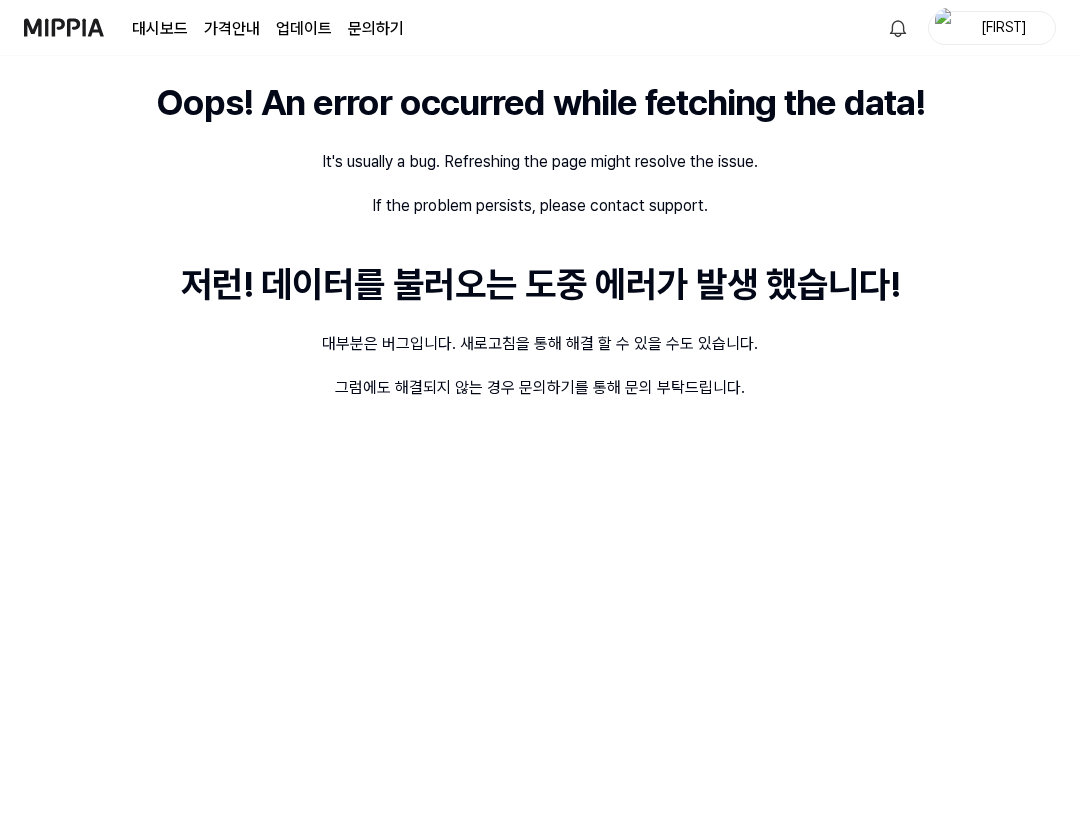 click at bounding box center (64, 27) 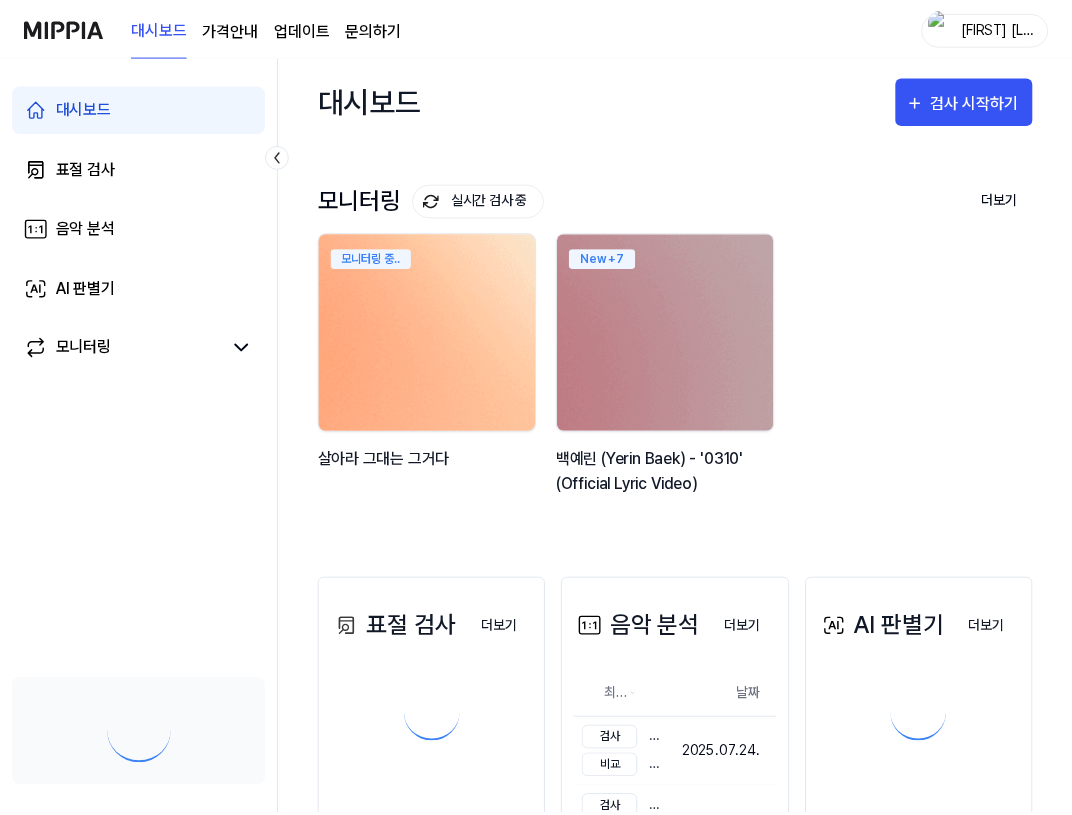 scroll, scrollTop: 0, scrollLeft: 0, axis: both 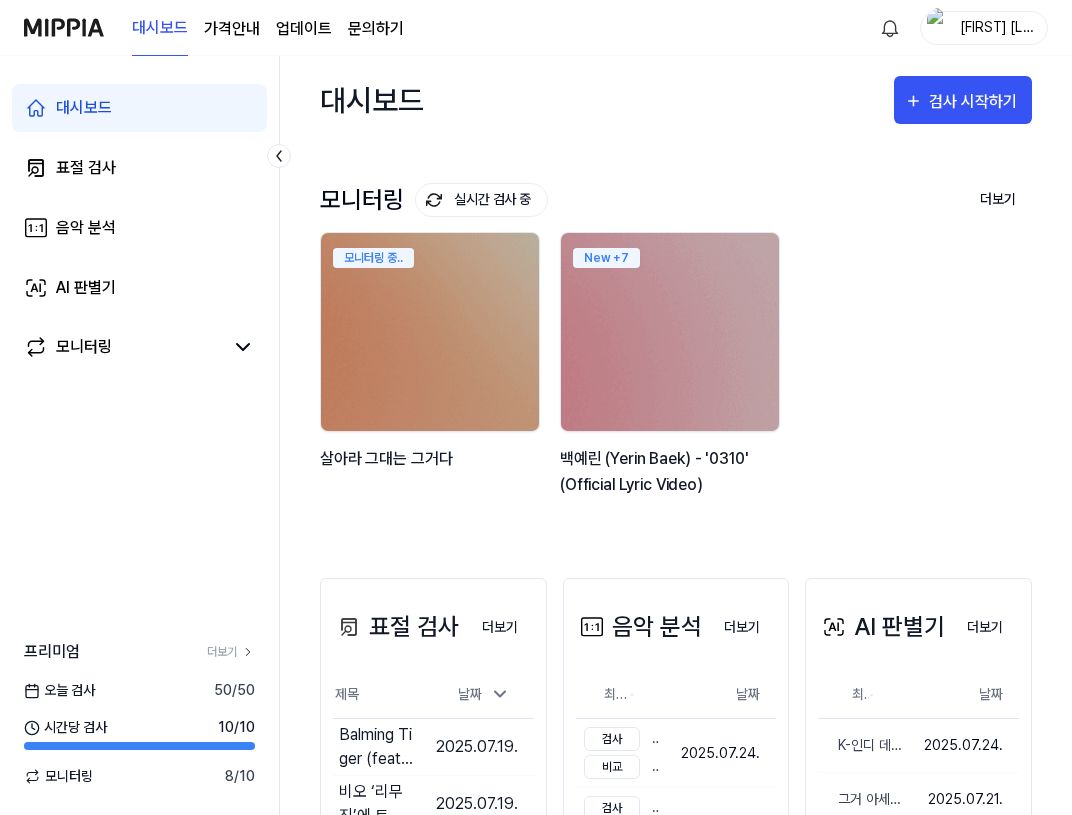 click on "[FIRST] [LAST]" at bounding box center (996, 27) 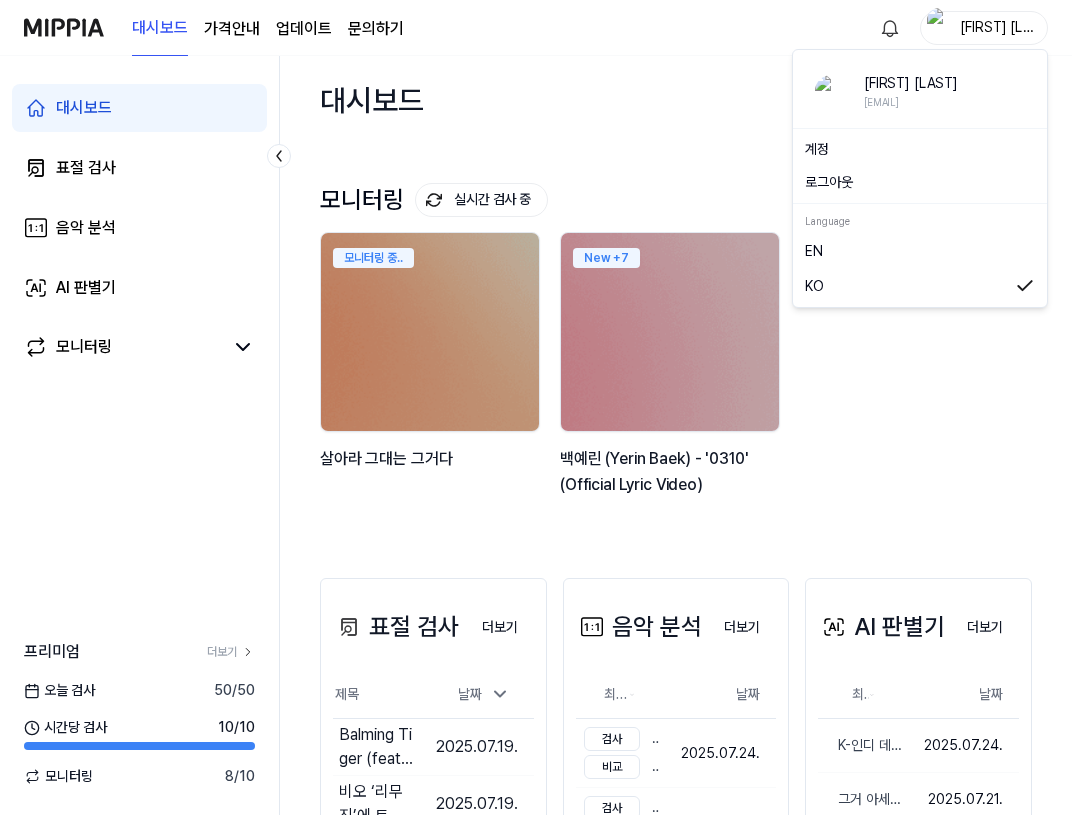 click on "로그아웃" at bounding box center (920, 182) 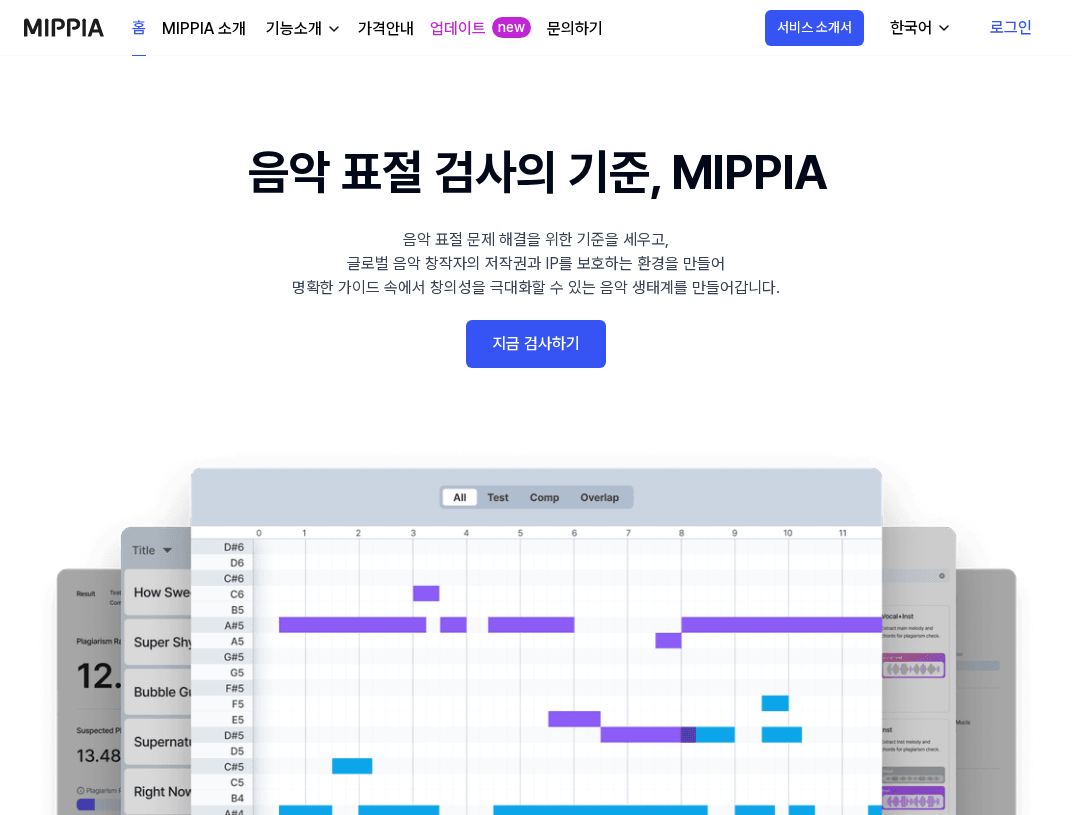 scroll, scrollTop: 0, scrollLeft: 0, axis: both 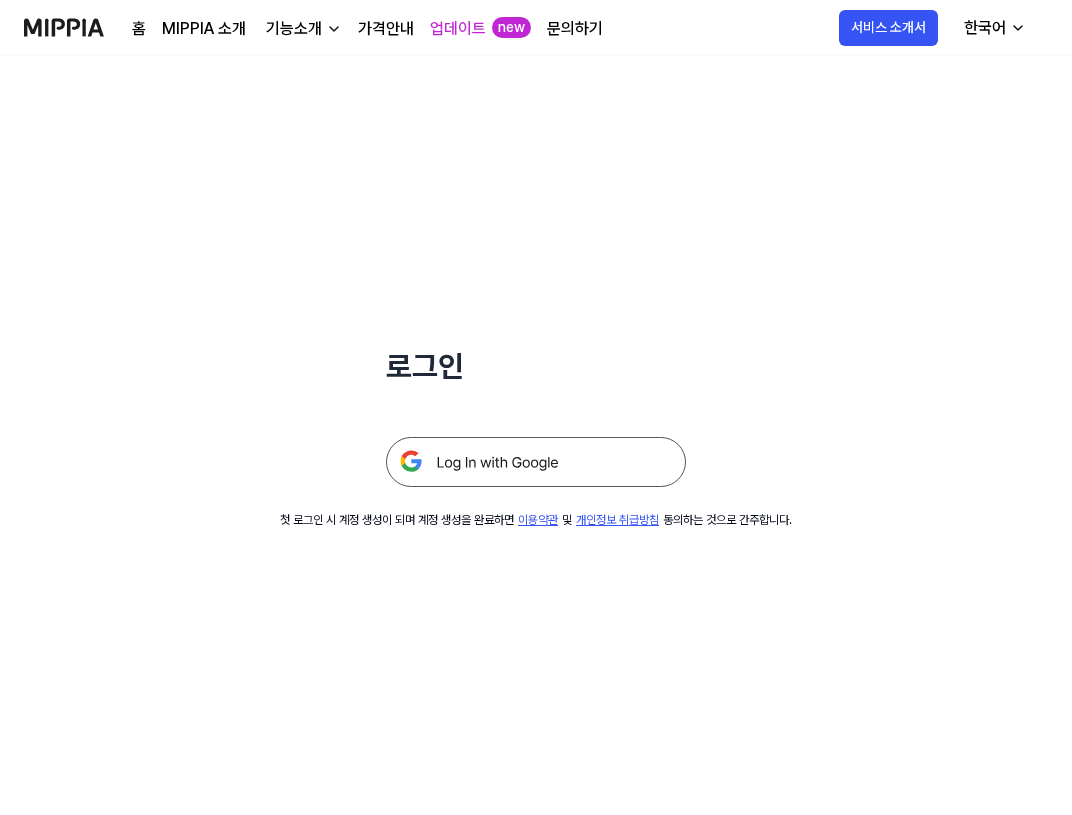 click at bounding box center [536, 462] 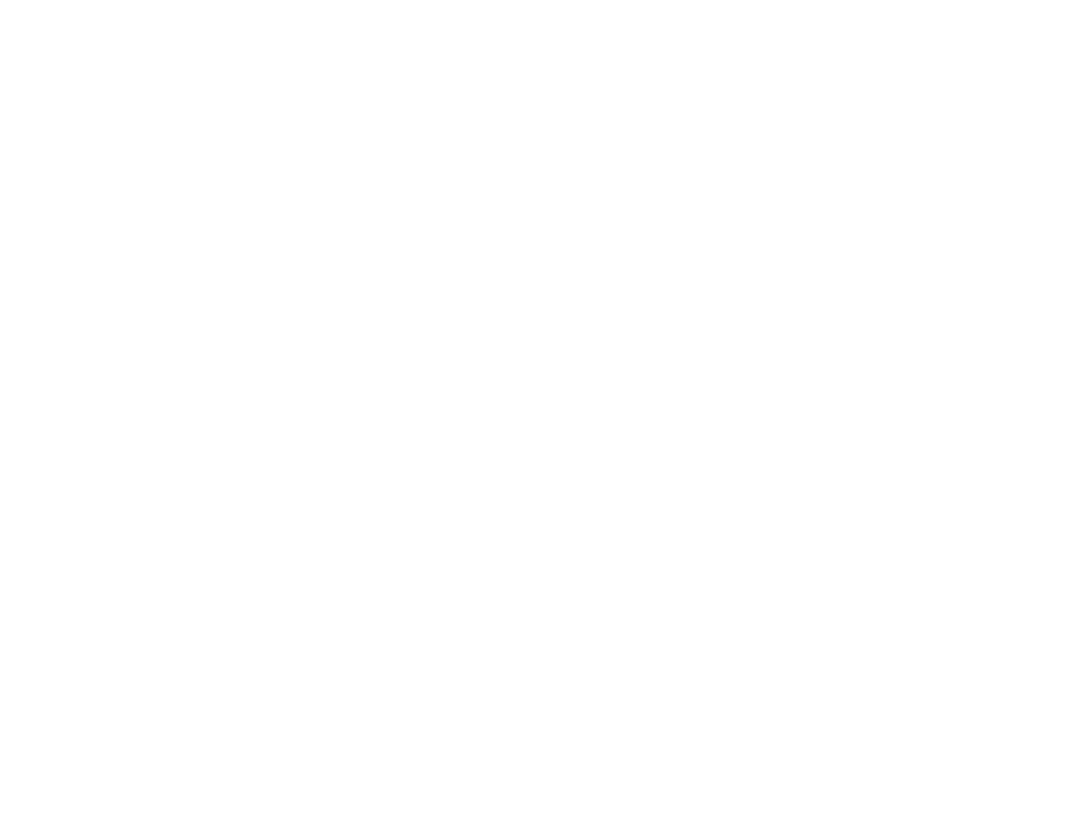 scroll, scrollTop: 0, scrollLeft: 0, axis: both 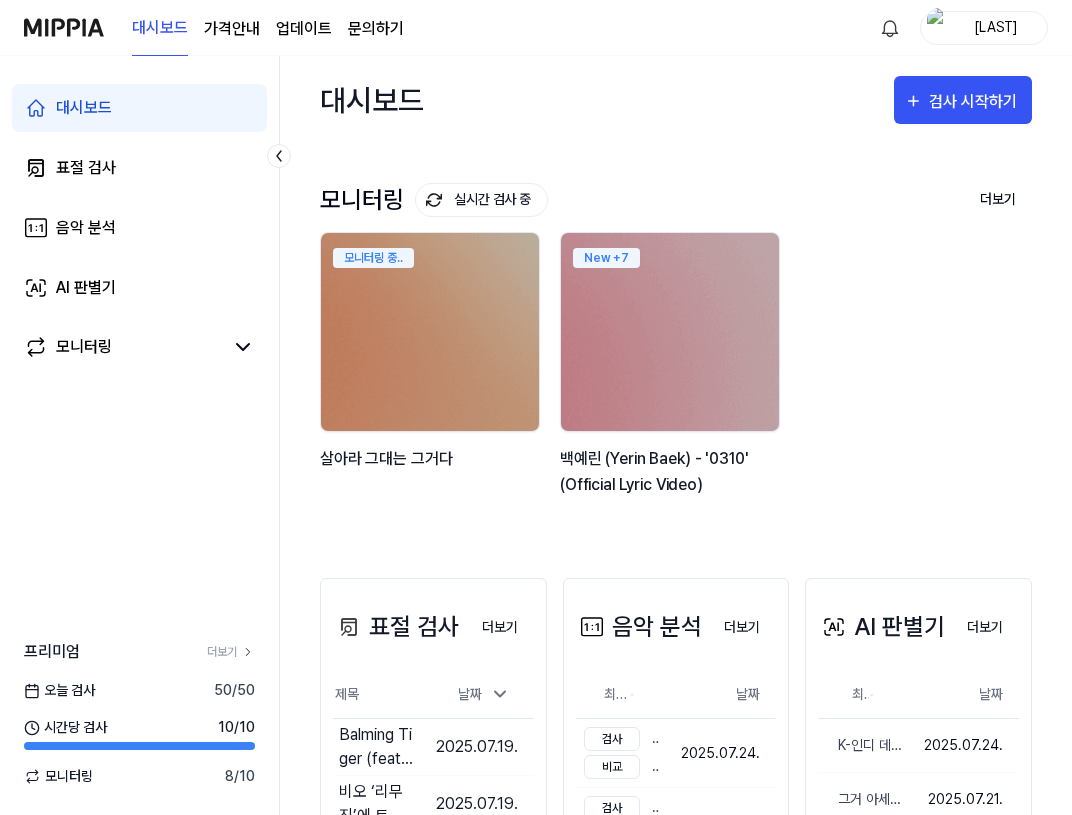 click on "[LAST]" at bounding box center [996, 27] 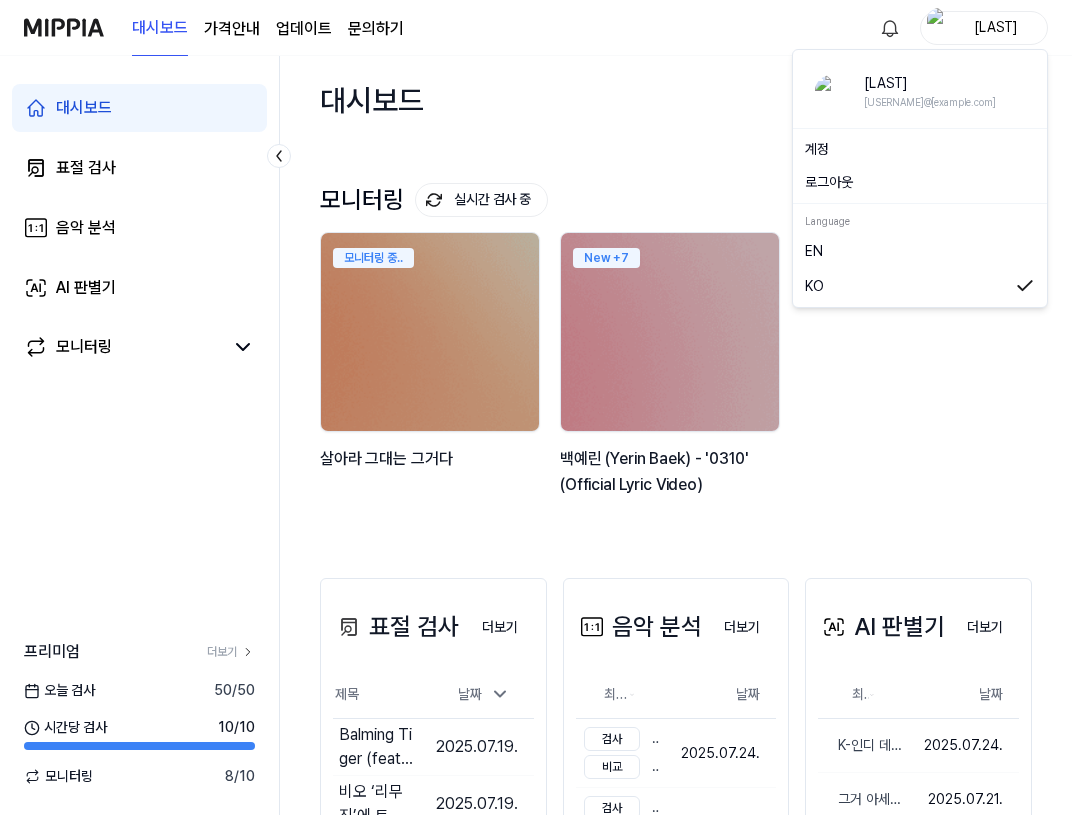 click on "계정" at bounding box center [920, 149] 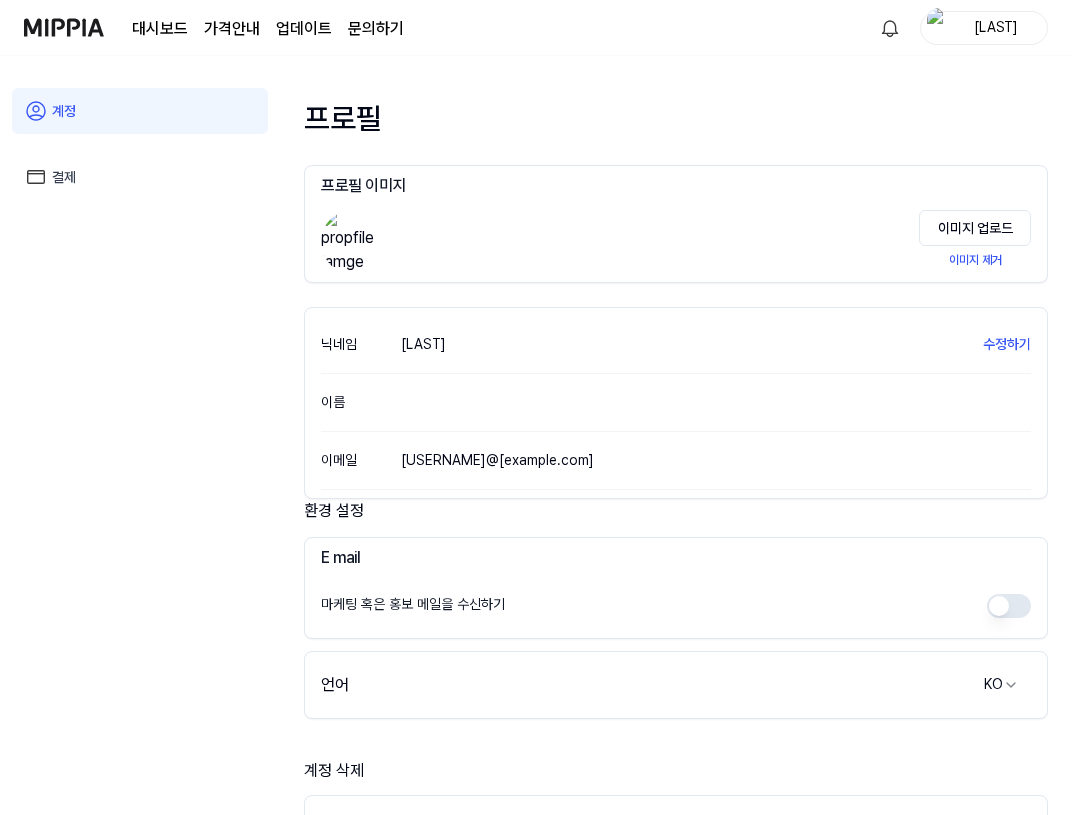 click on "결제" at bounding box center [140, 177] 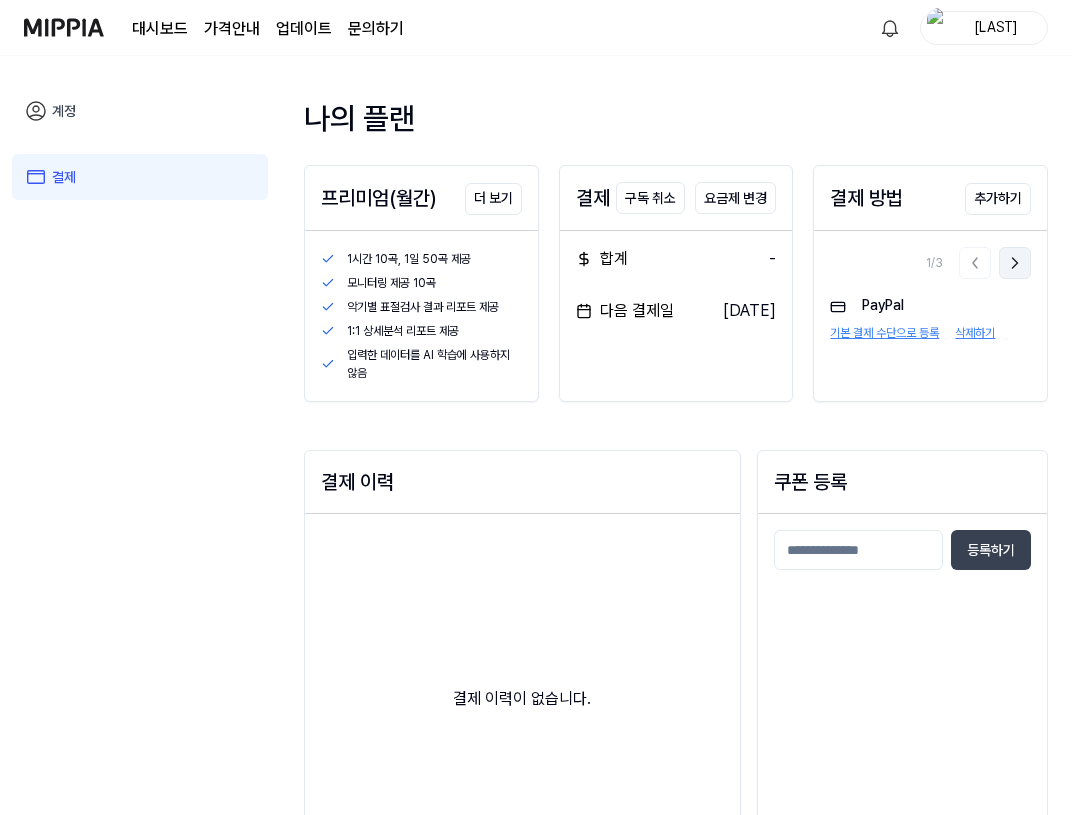 click 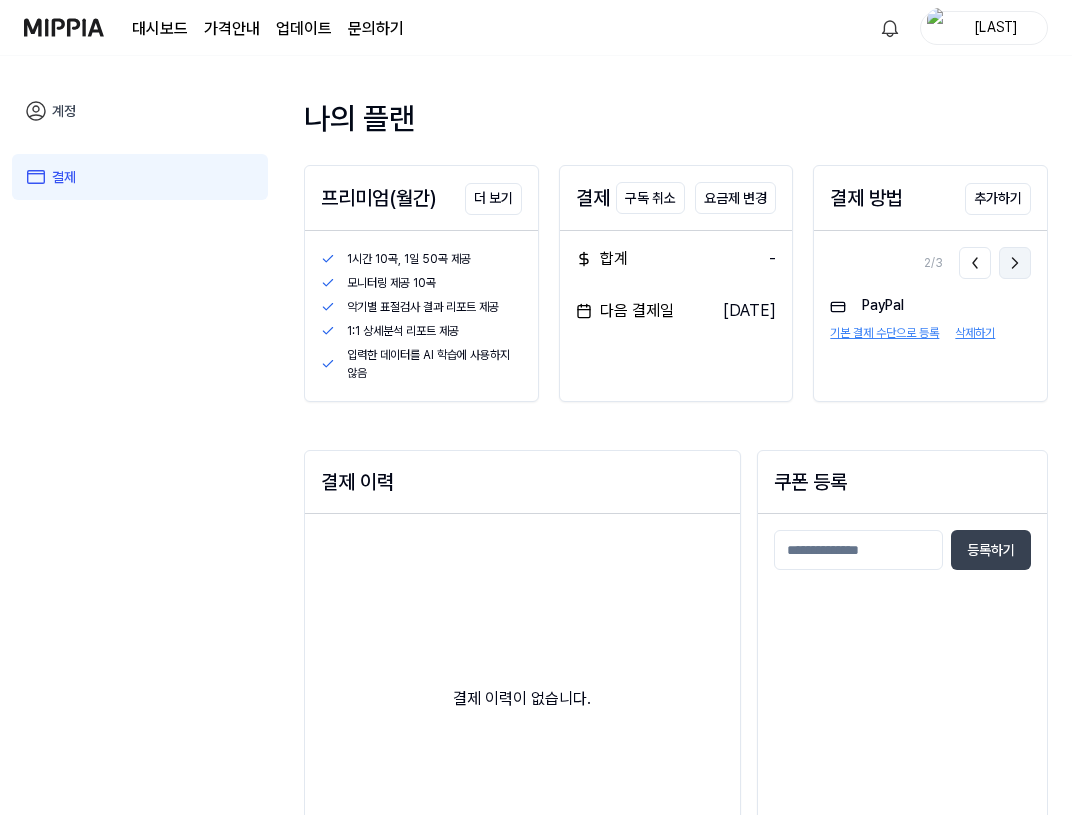 click 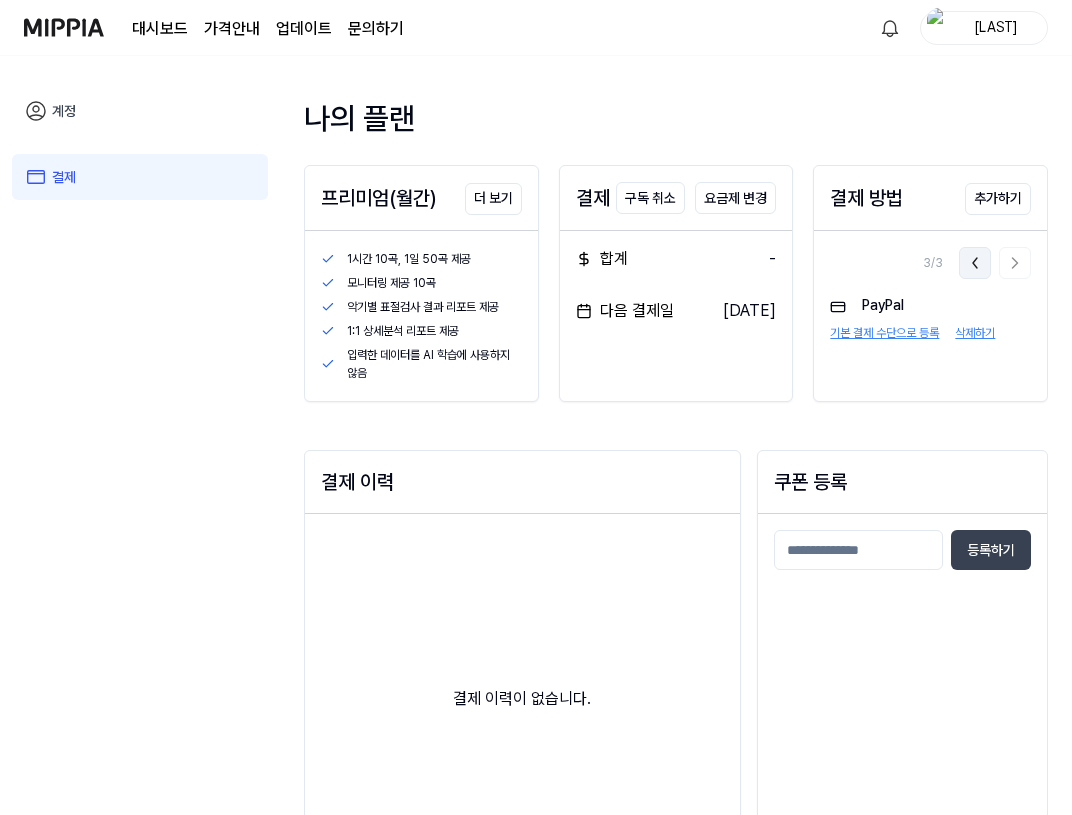 click 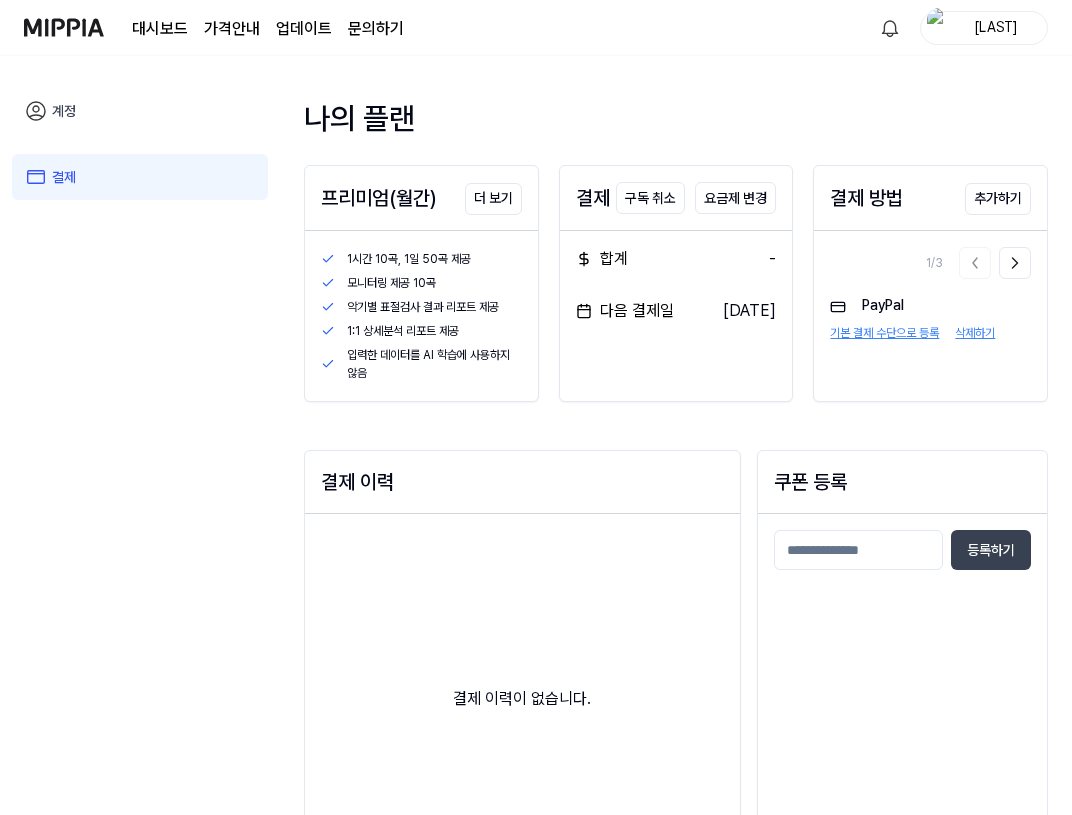 click on "결제 이력이 없습니다." at bounding box center (522, 698) 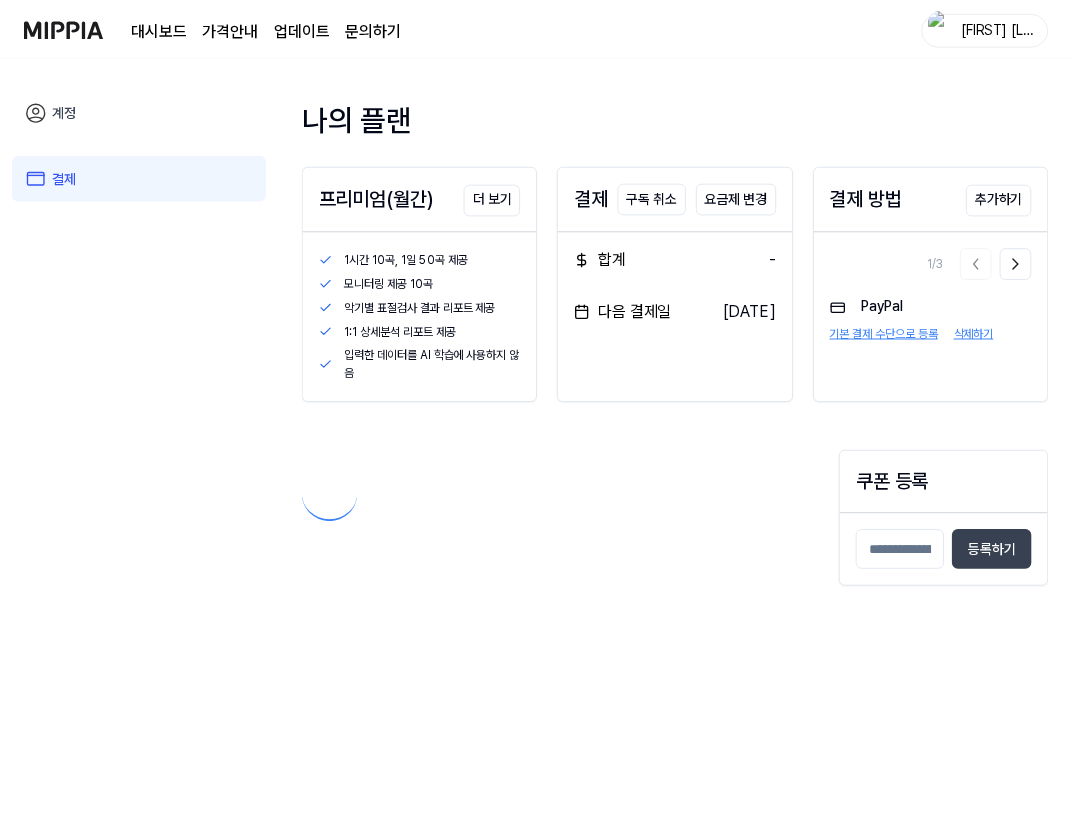 scroll, scrollTop: 0, scrollLeft: 0, axis: both 